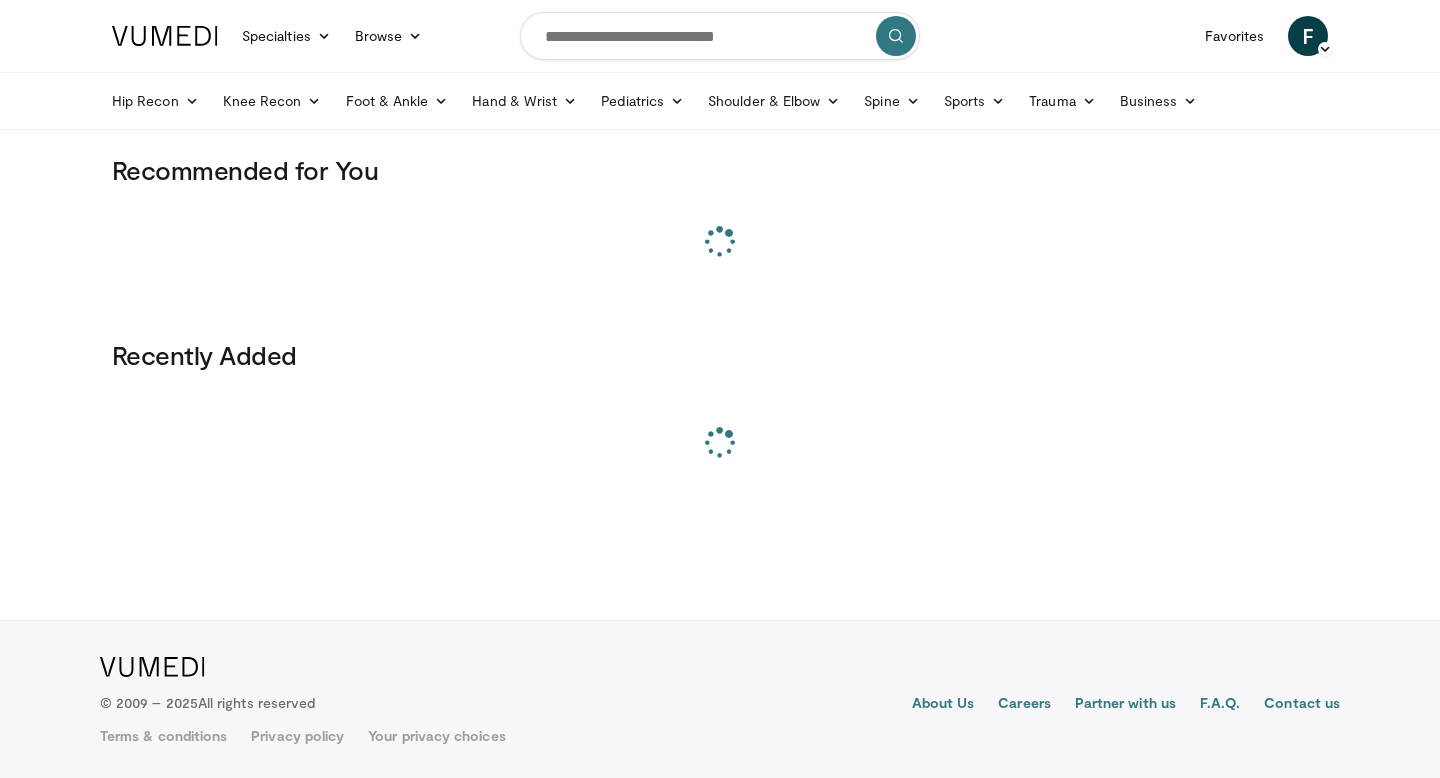 scroll, scrollTop: 0, scrollLeft: 0, axis: both 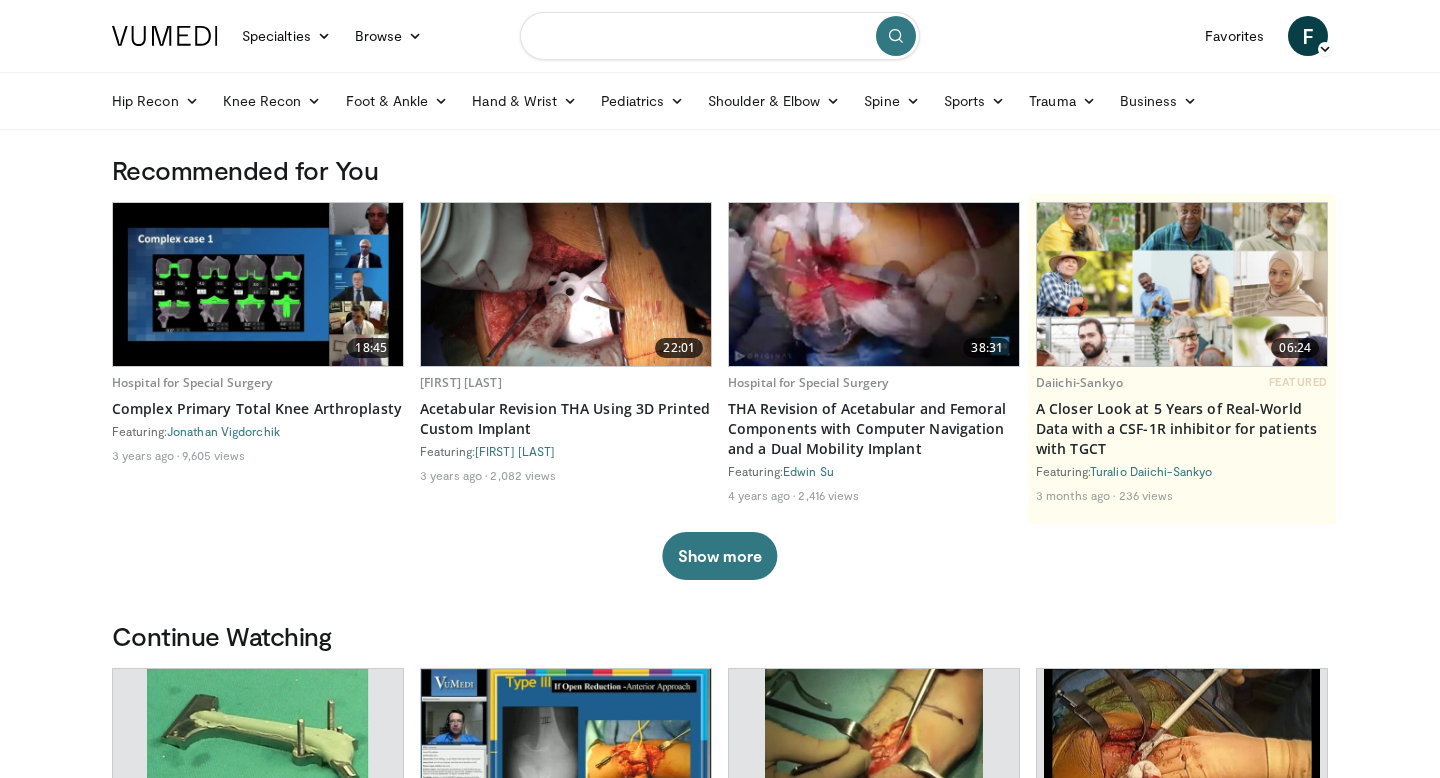 click at bounding box center (720, 36) 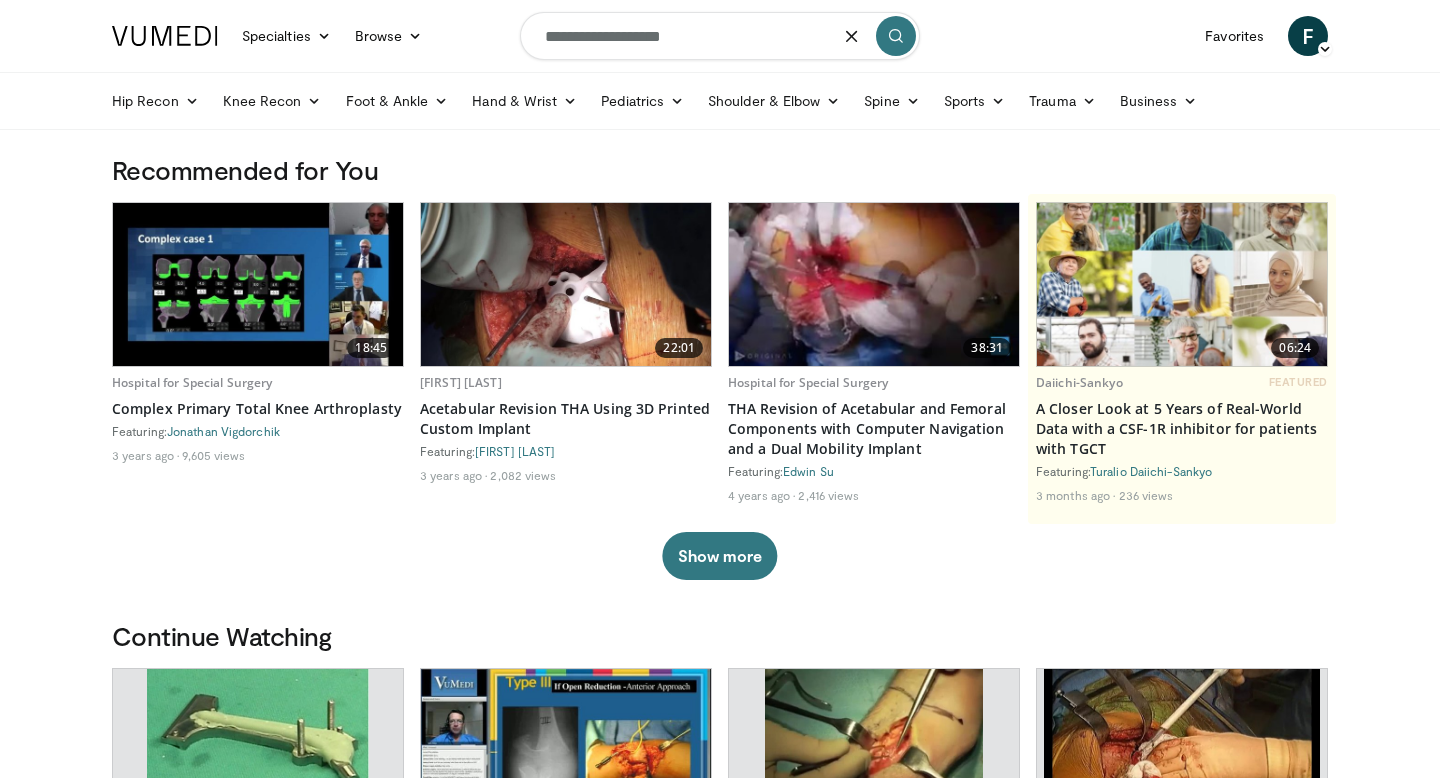type on "**********" 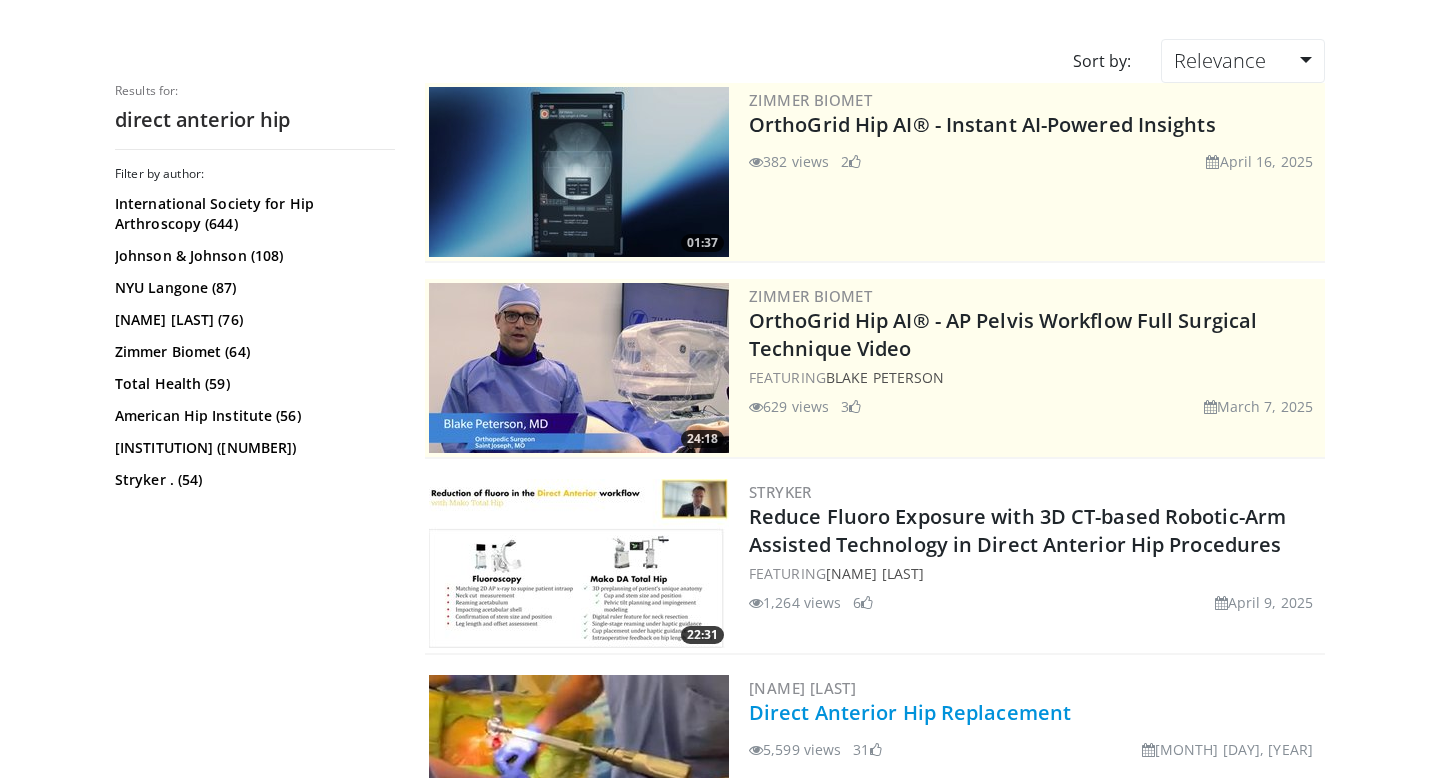 scroll, scrollTop: 0, scrollLeft: 0, axis: both 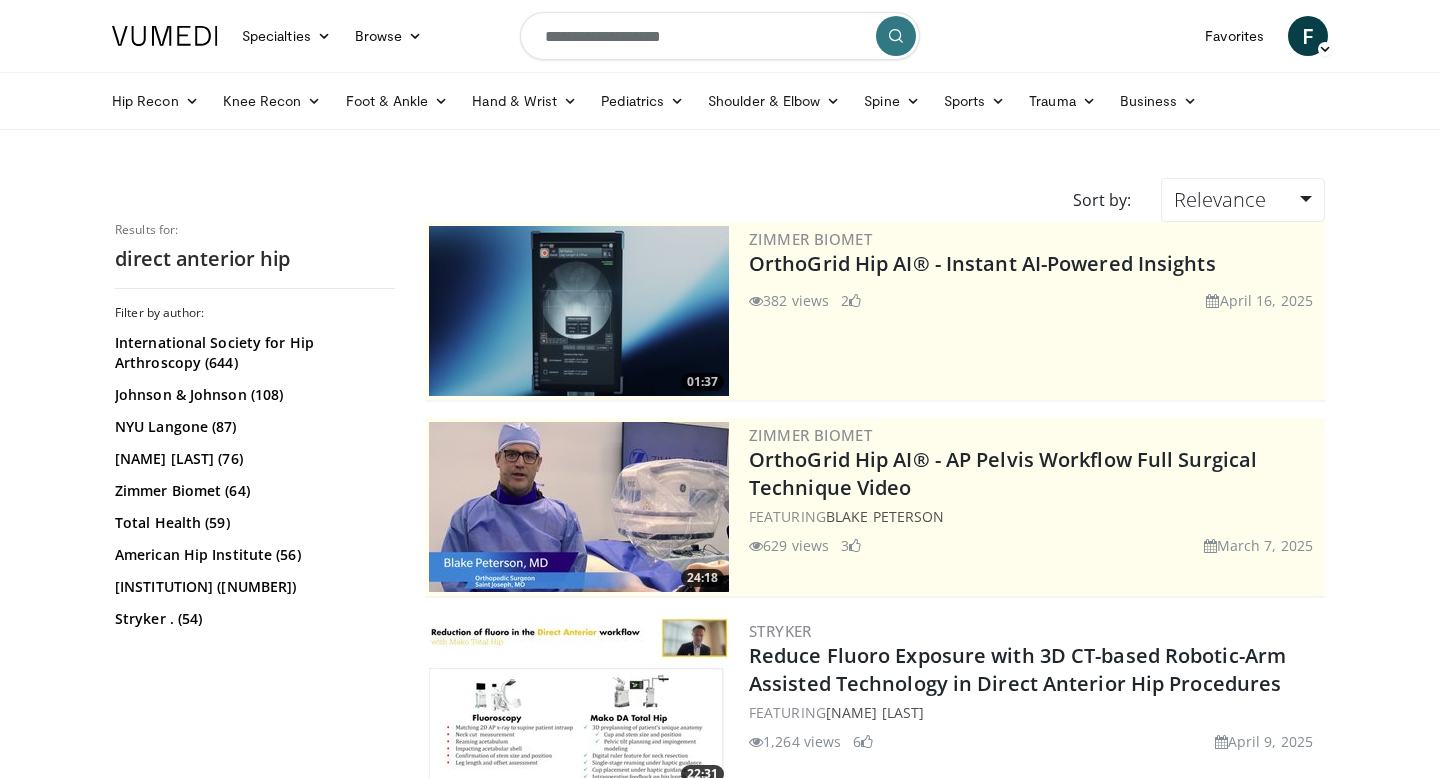 click on "**********" at bounding box center (720, 36) 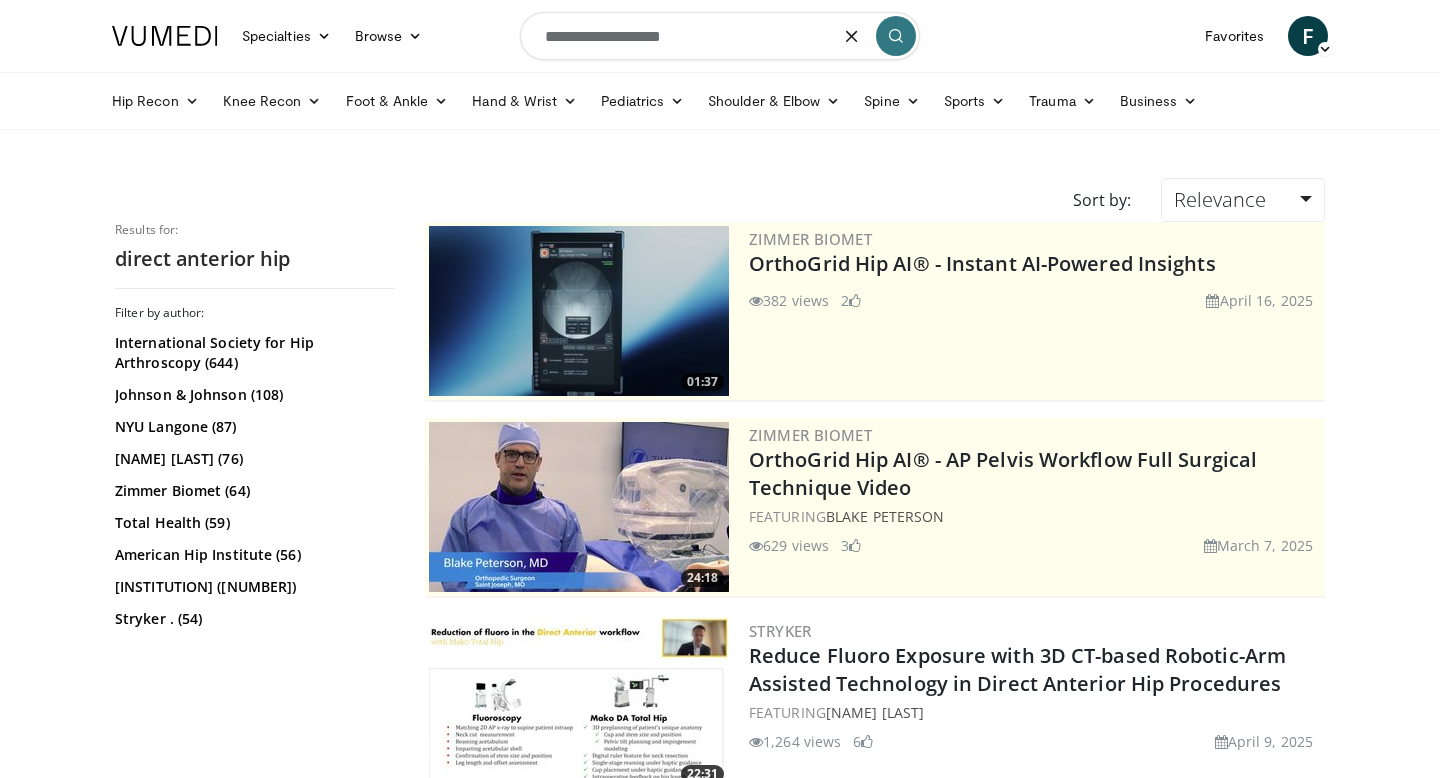 click on "**********" at bounding box center [720, 36] 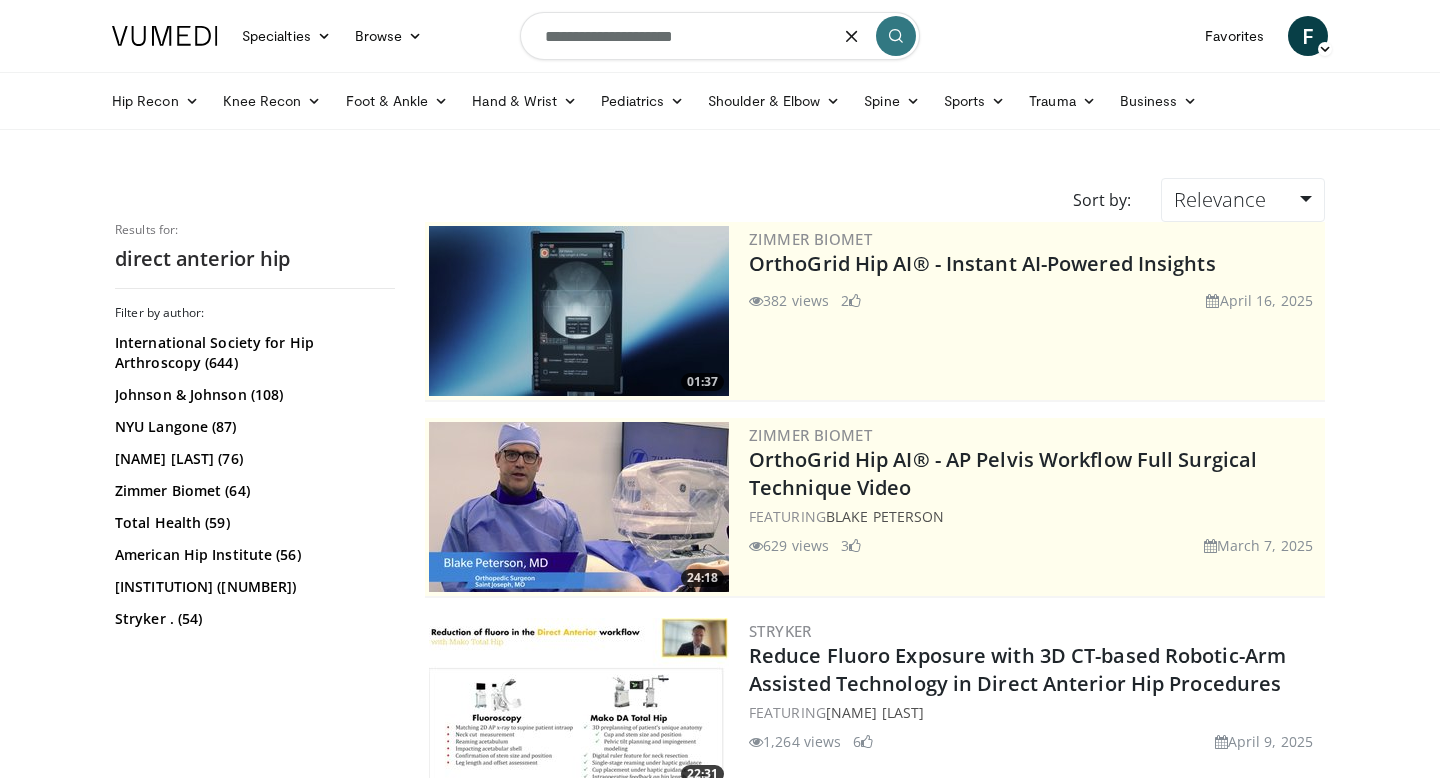 type on "**********" 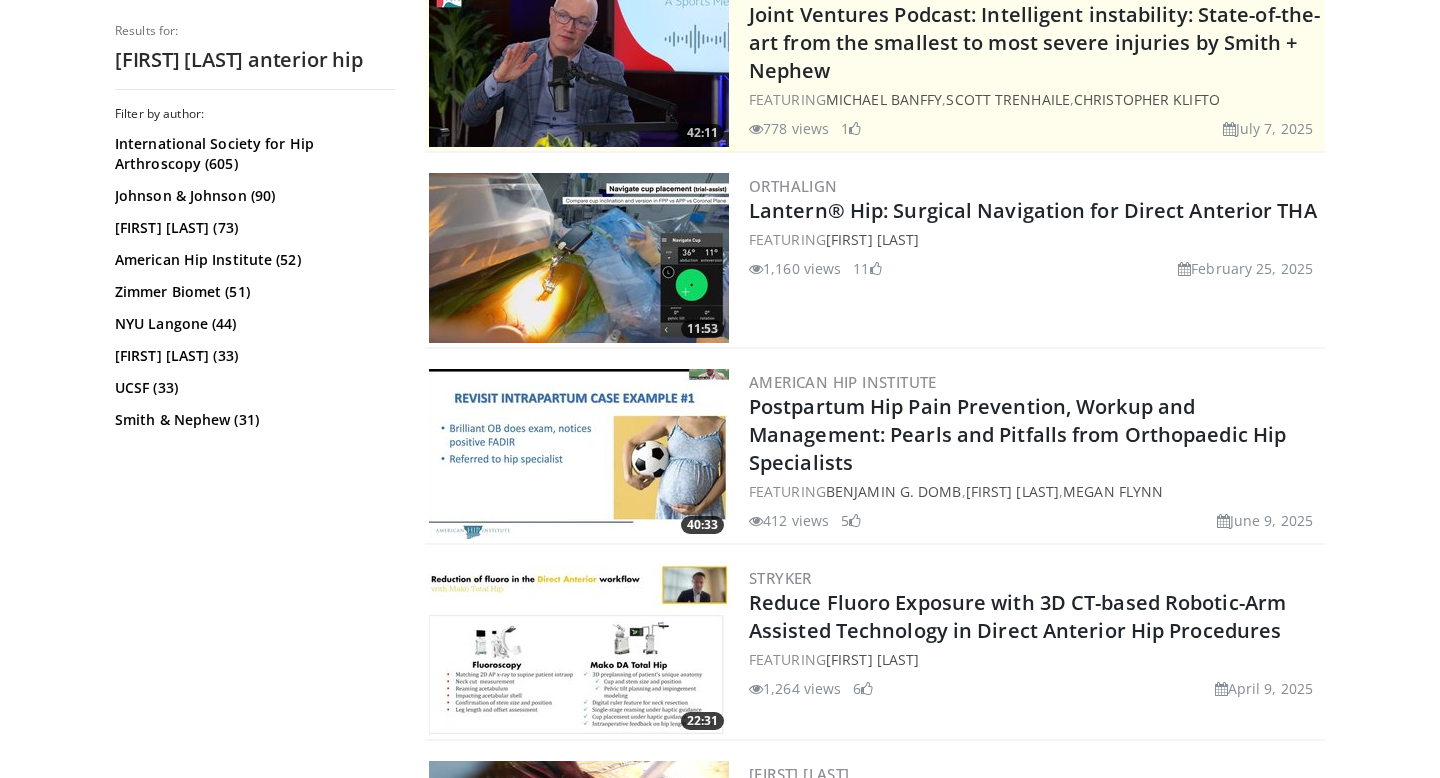 scroll, scrollTop: 0, scrollLeft: 0, axis: both 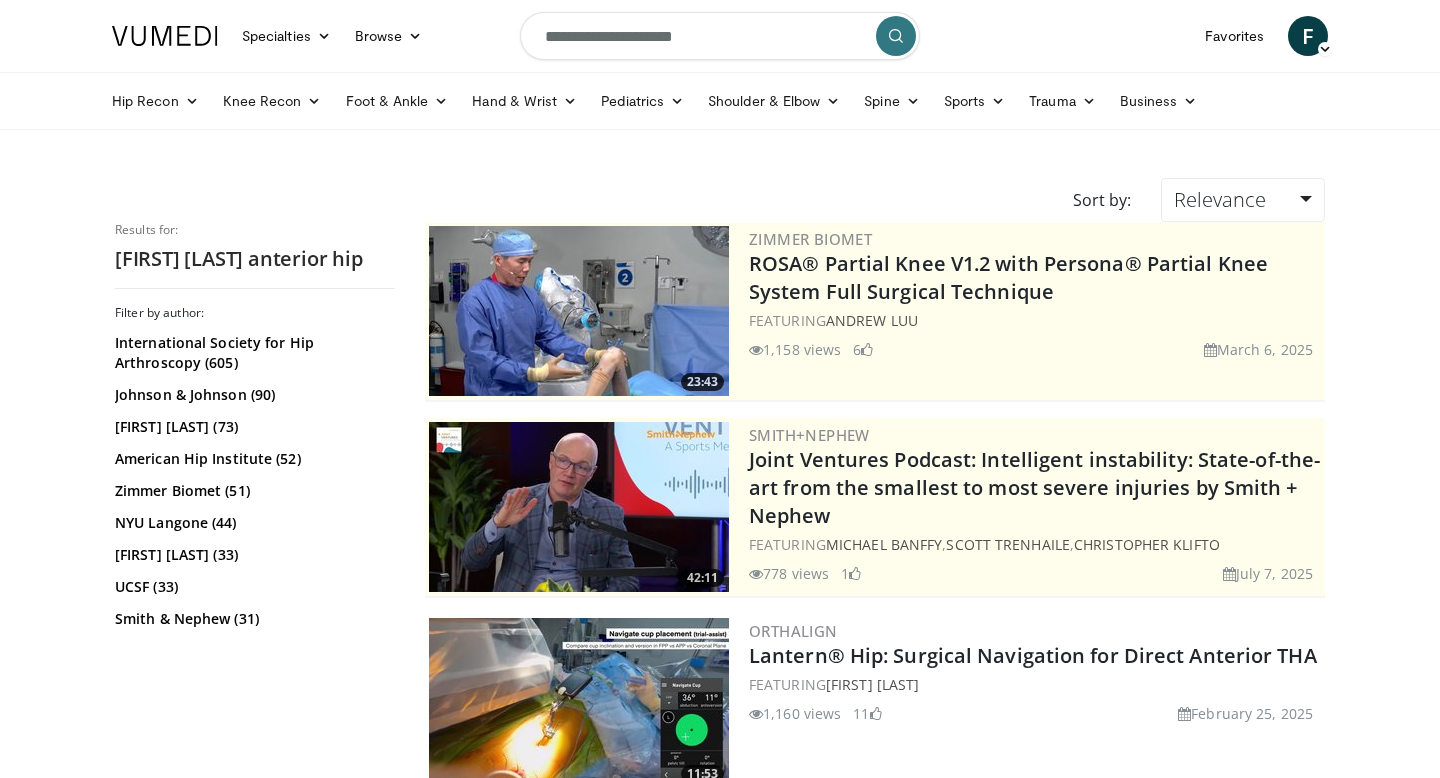 click on "**********" at bounding box center (720, 36) 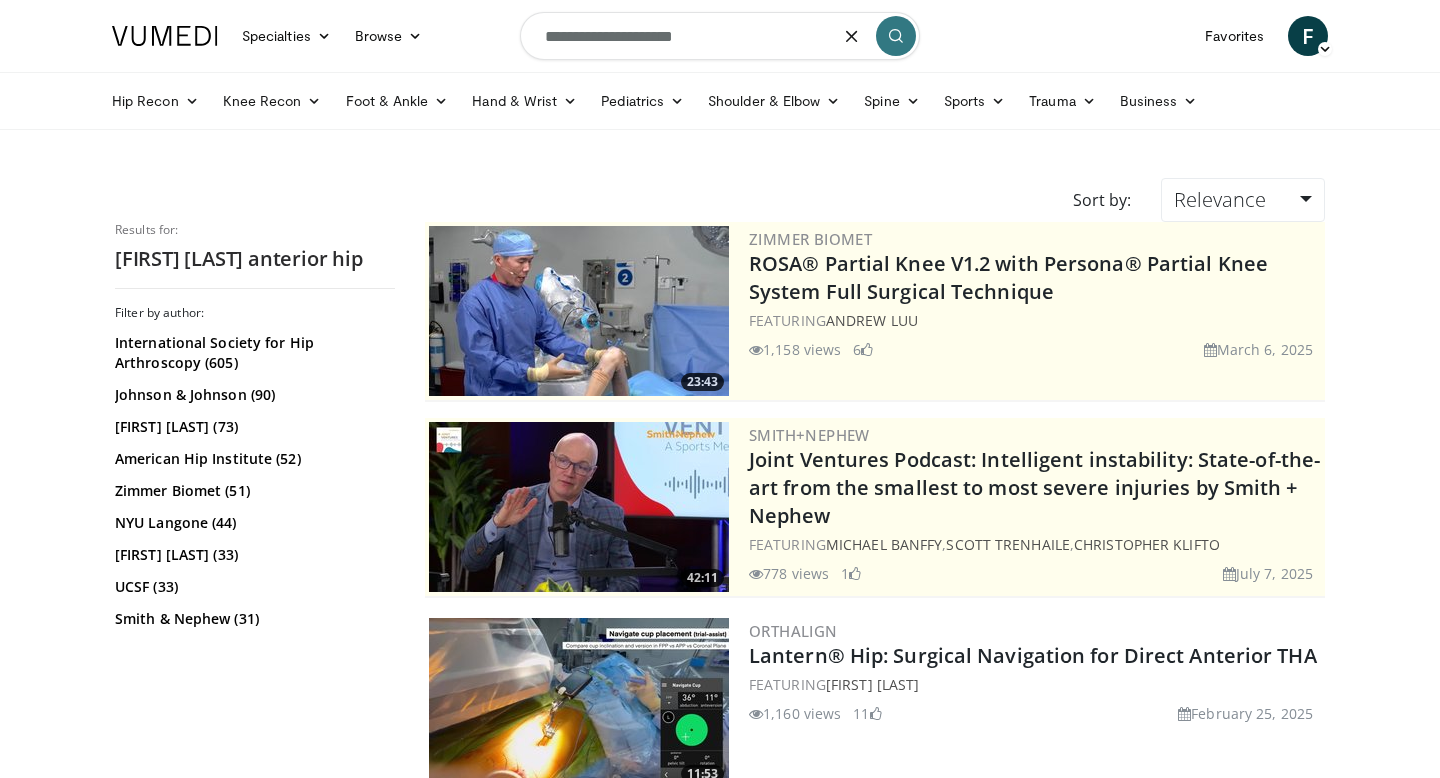 click on "**********" at bounding box center (720, 36) 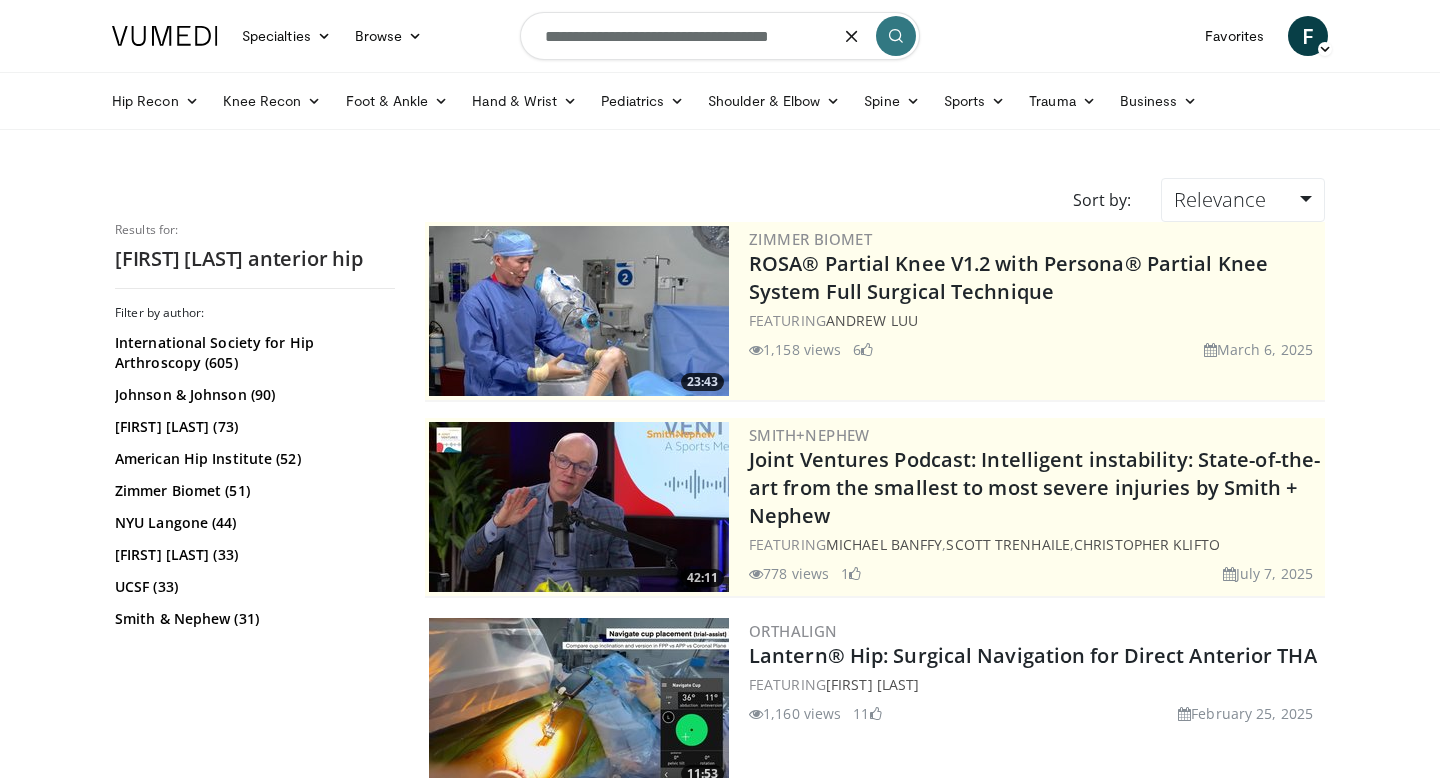 type on "**********" 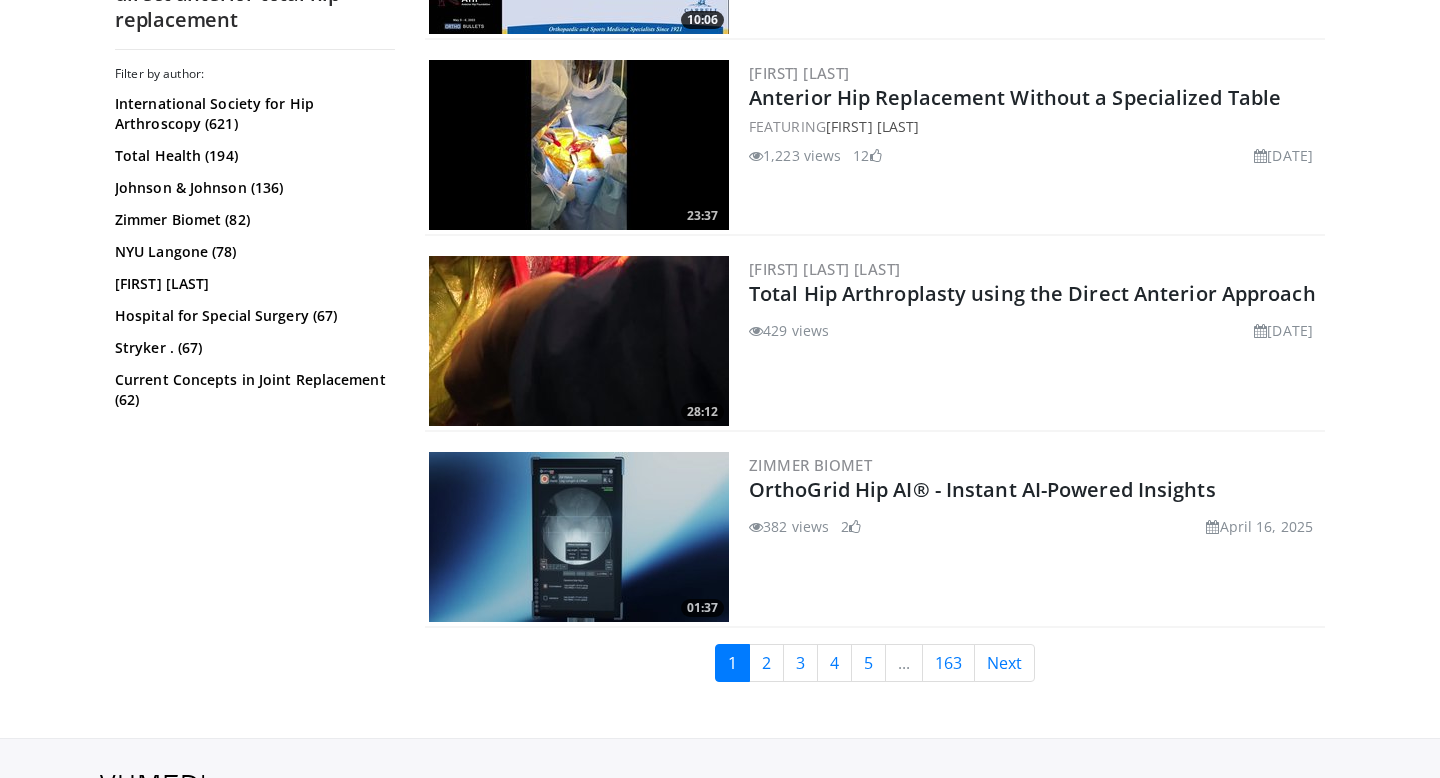 scroll, scrollTop: 4988, scrollLeft: 0, axis: vertical 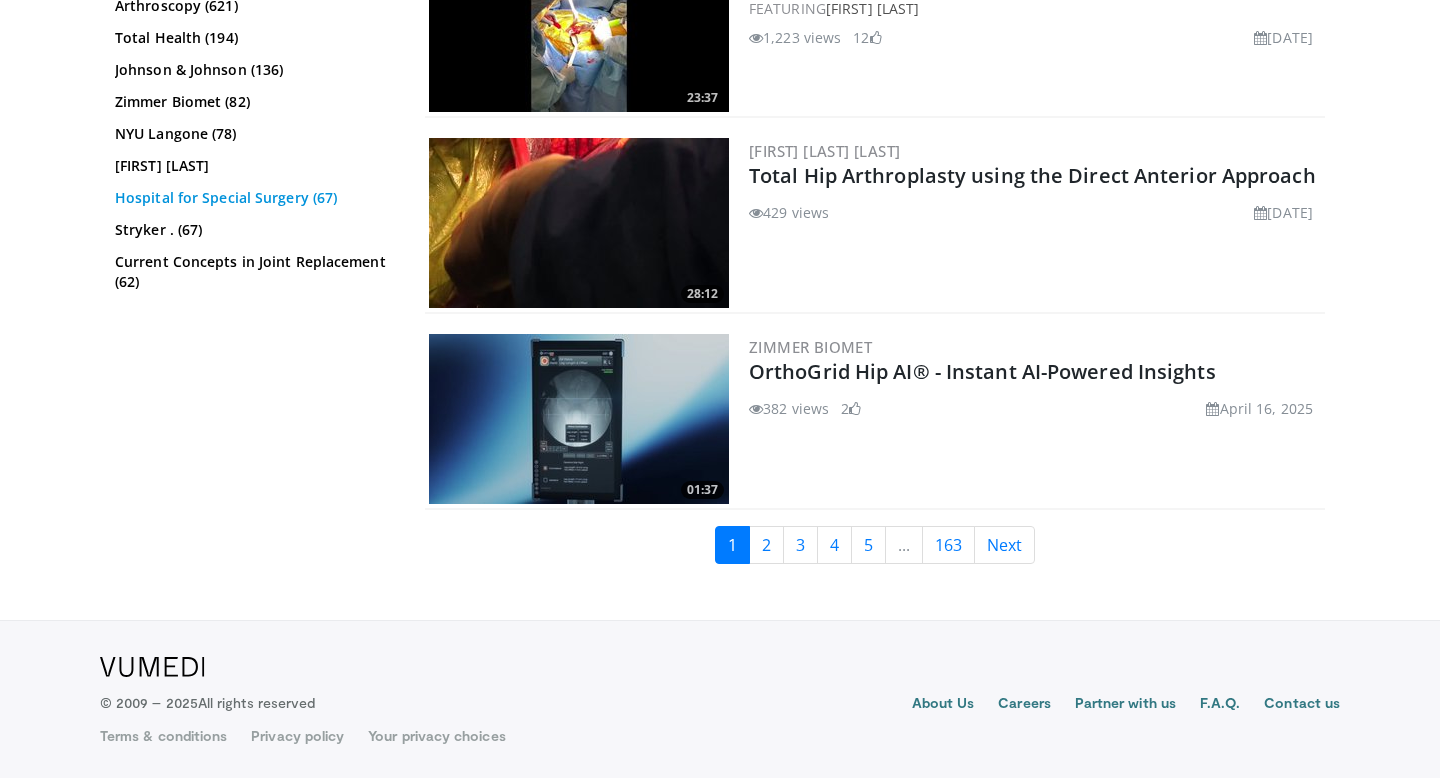 click on "Hospital for Special Surgery (67)" at bounding box center (252, 198) 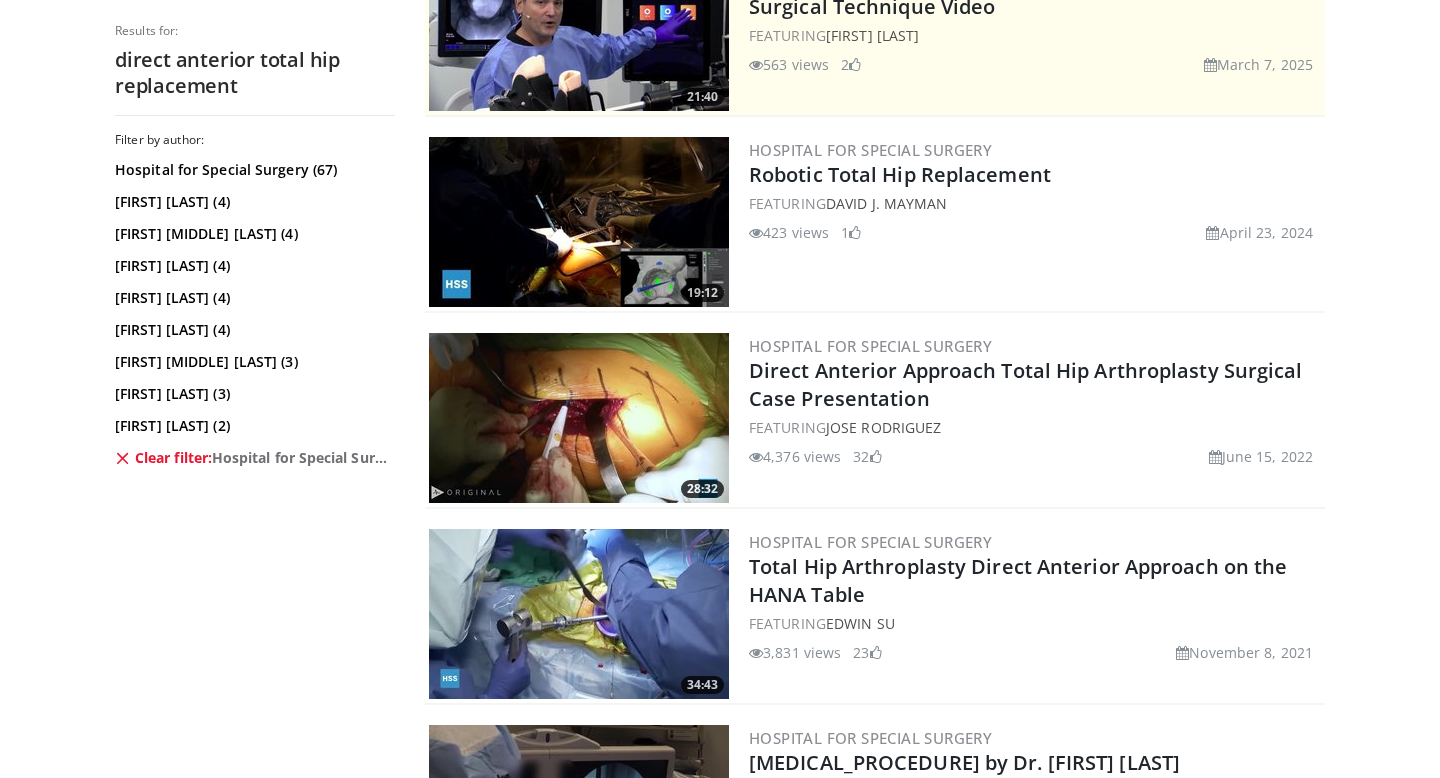 scroll, scrollTop: 488, scrollLeft: 0, axis: vertical 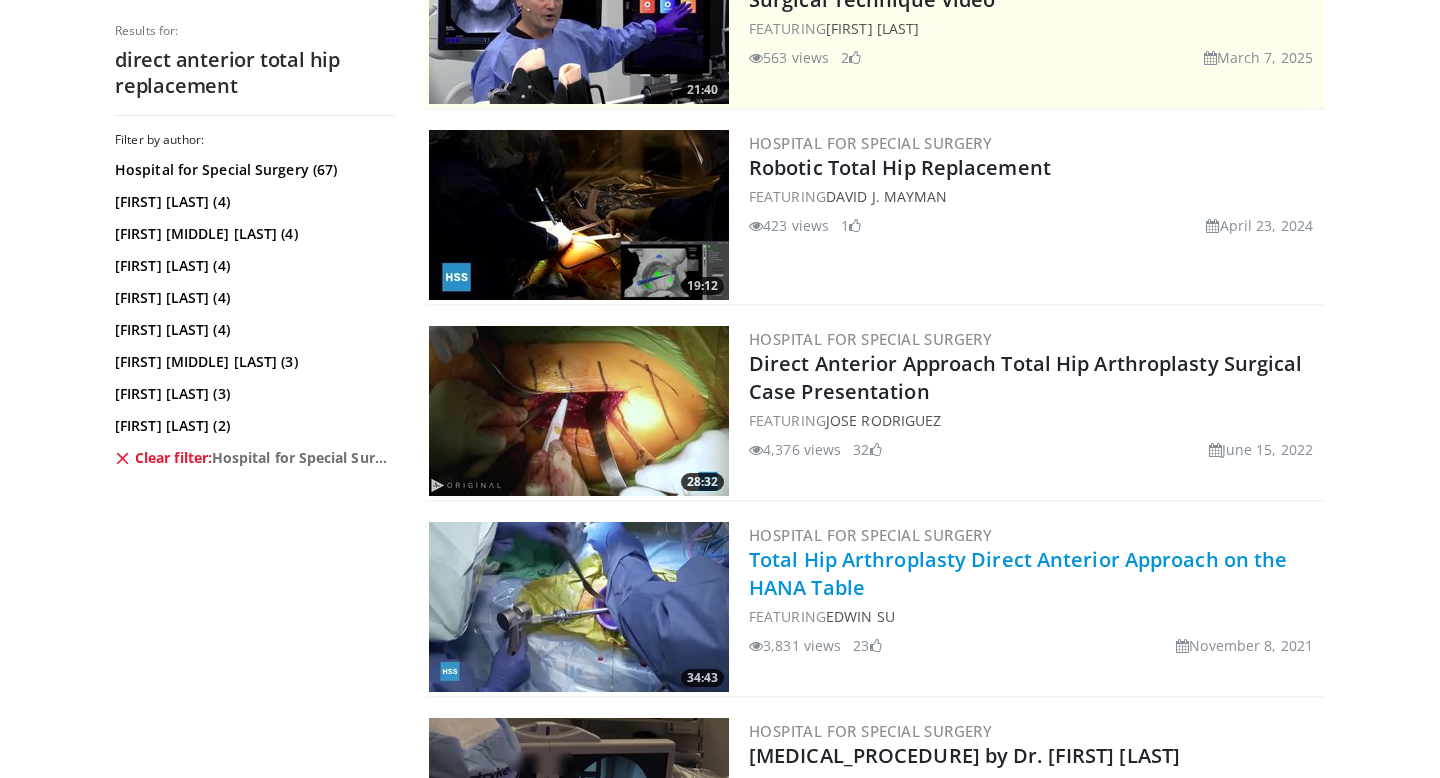 click on "Total Hip Arthroplasty Direct Anterior Approach on the HANA Table" at bounding box center [1018, 573] 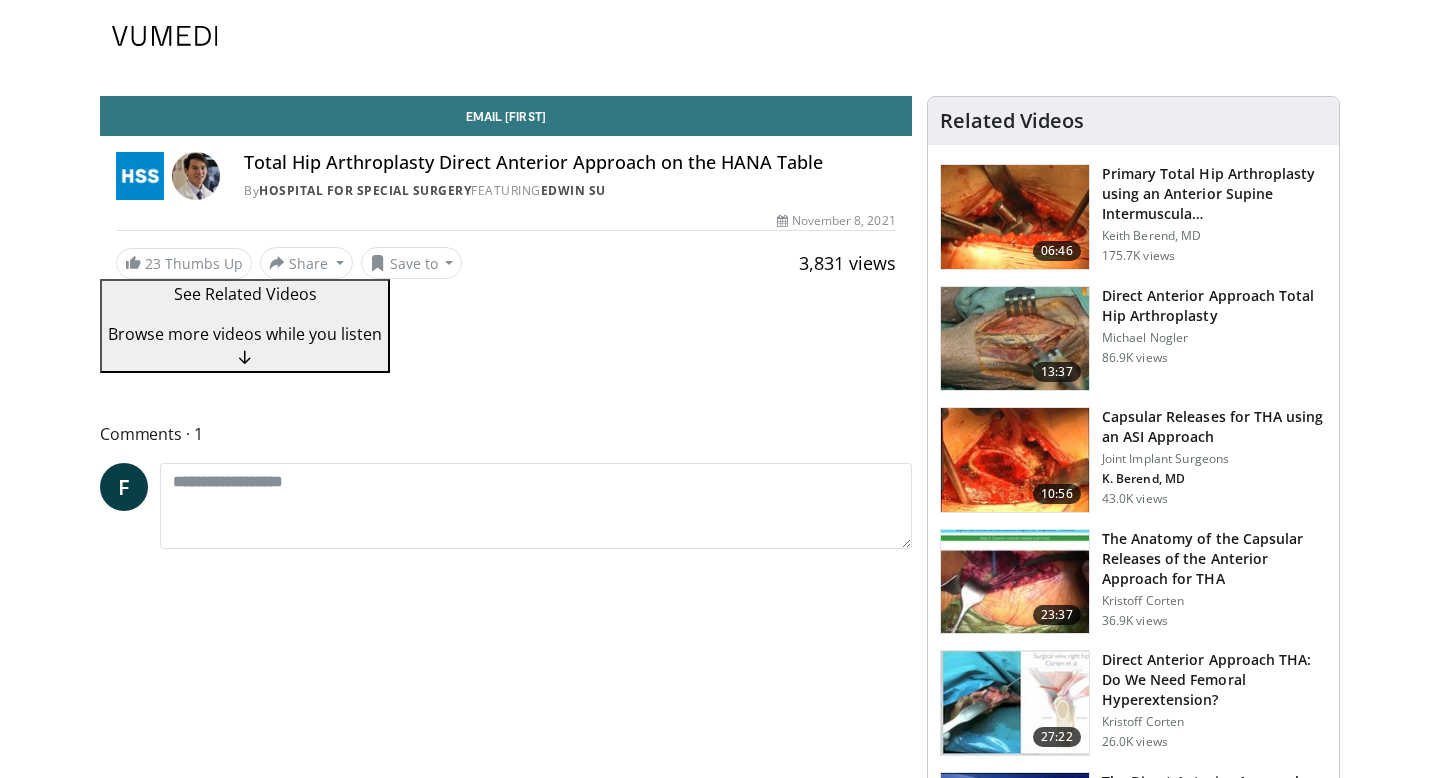 scroll, scrollTop: 0, scrollLeft: 0, axis: both 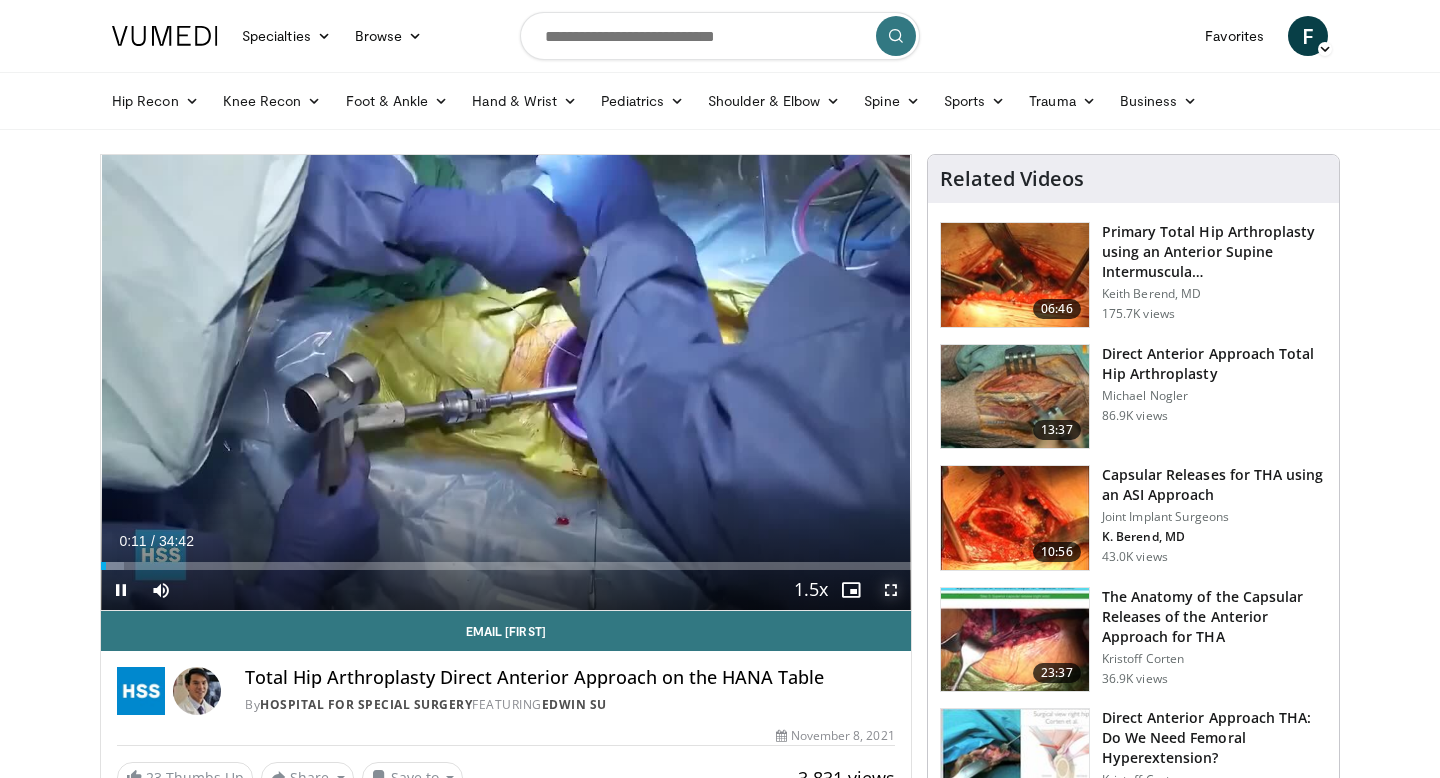 click at bounding box center [891, 590] 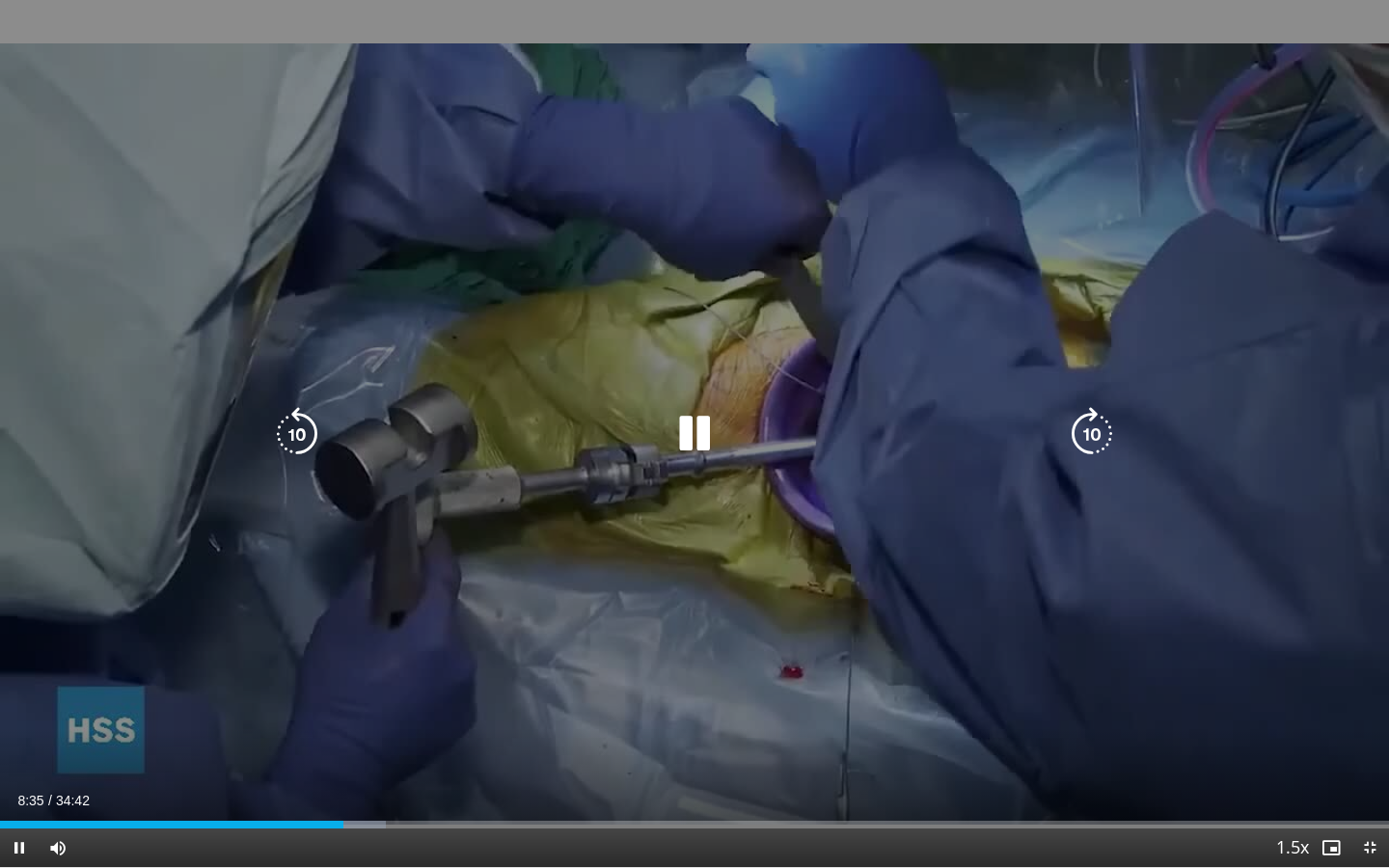 click at bounding box center [694, 434] 